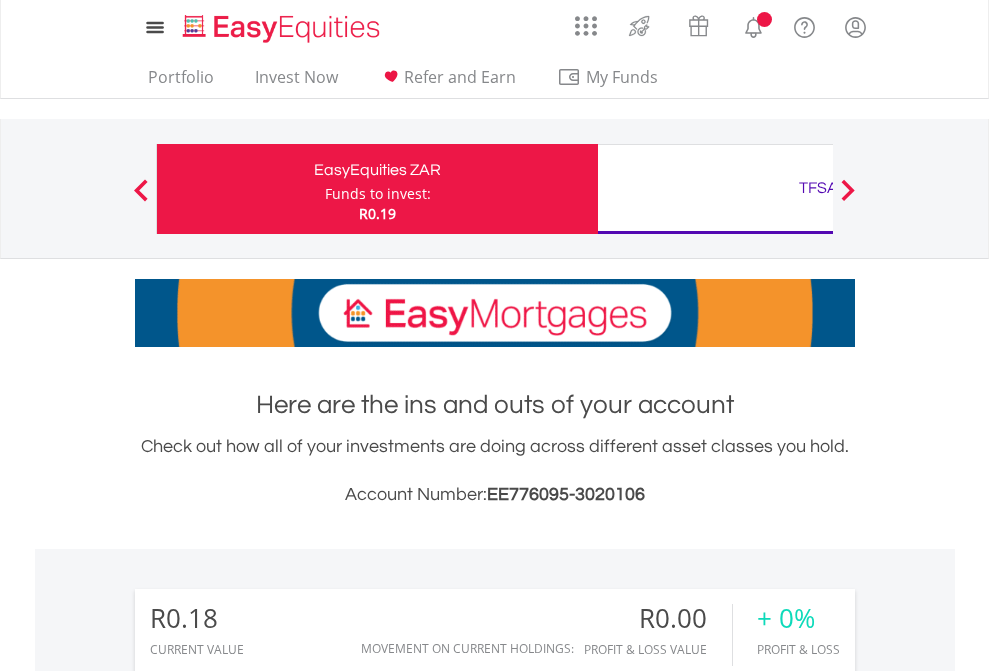 scroll, scrollTop: 0, scrollLeft: 0, axis: both 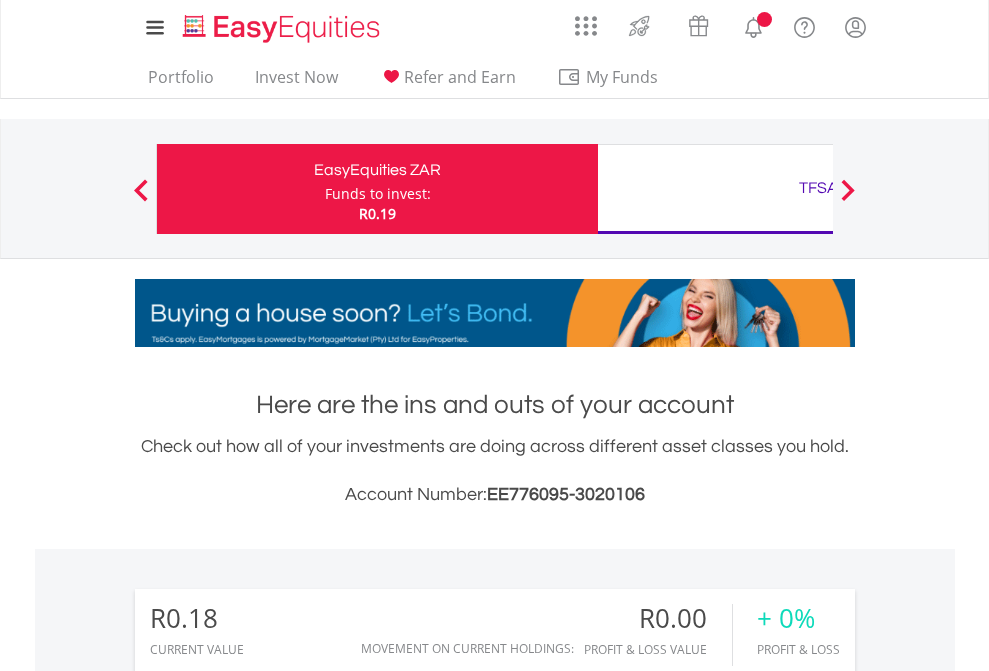 click on "Funds to invest:" at bounding box center [378, 194] 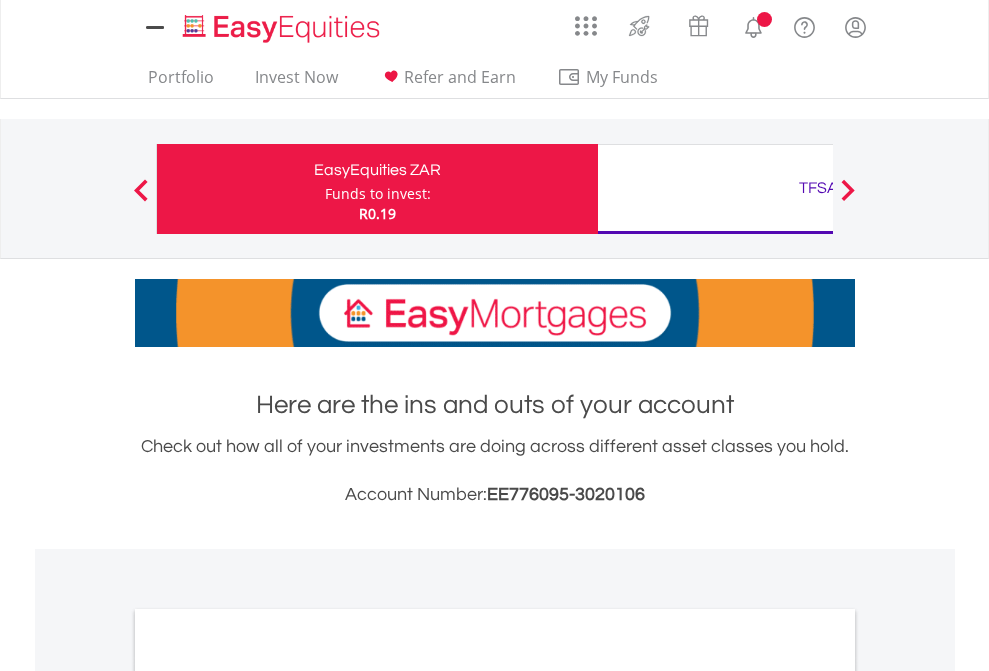 scroll, scrollTop: 0, scrollLeft: 0, axis: both 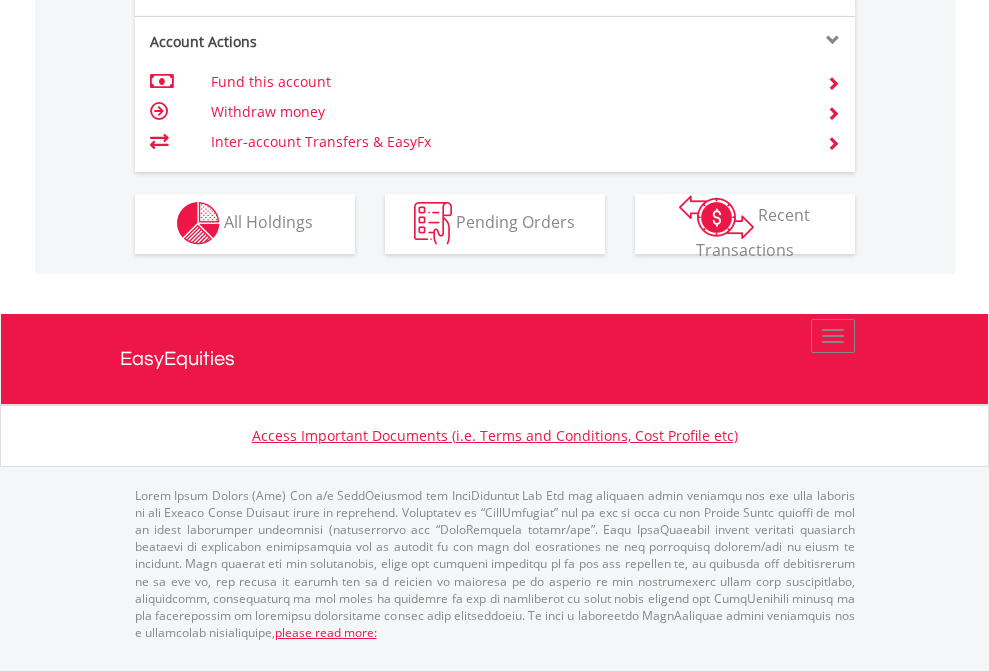 click on "Investment types" at bounding box center [706, -353] 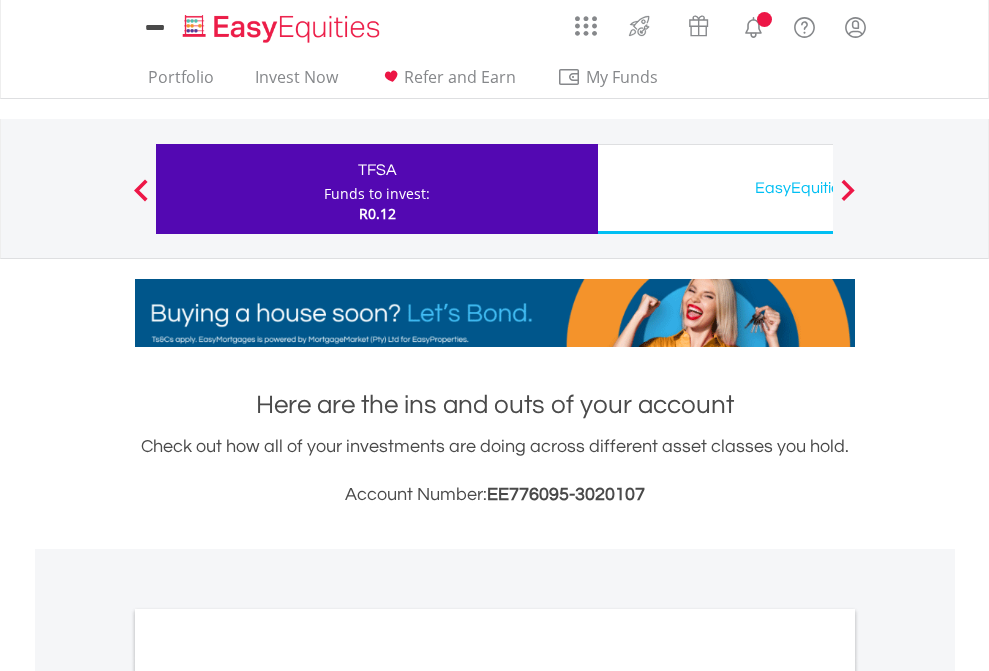scroll, scrollTop: 0, scrollLeft: 0, axis: both 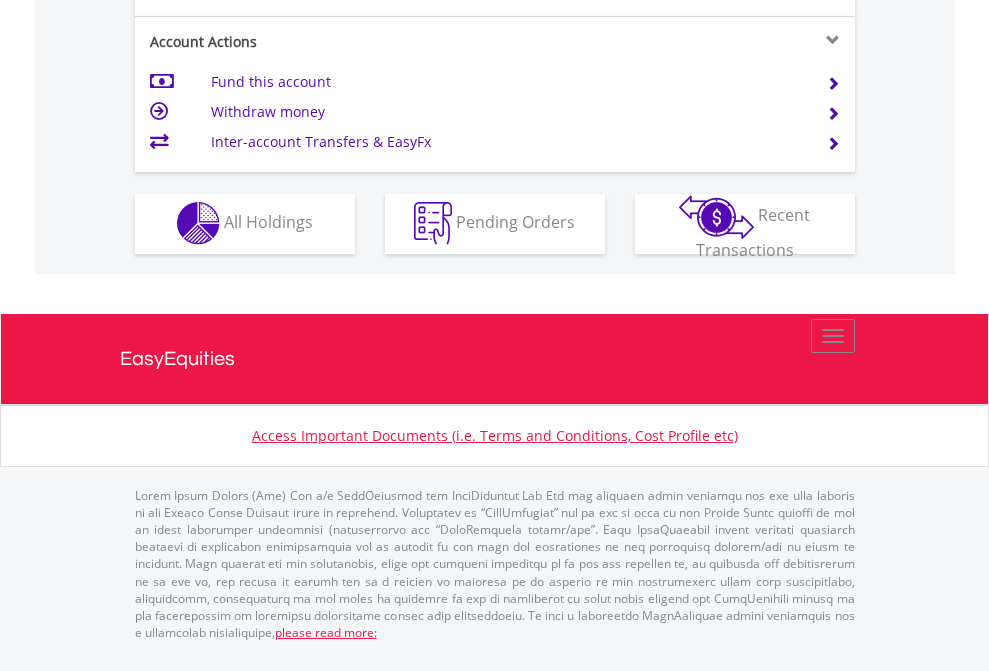 click on "Investment types" at bounding box center (706, -353) 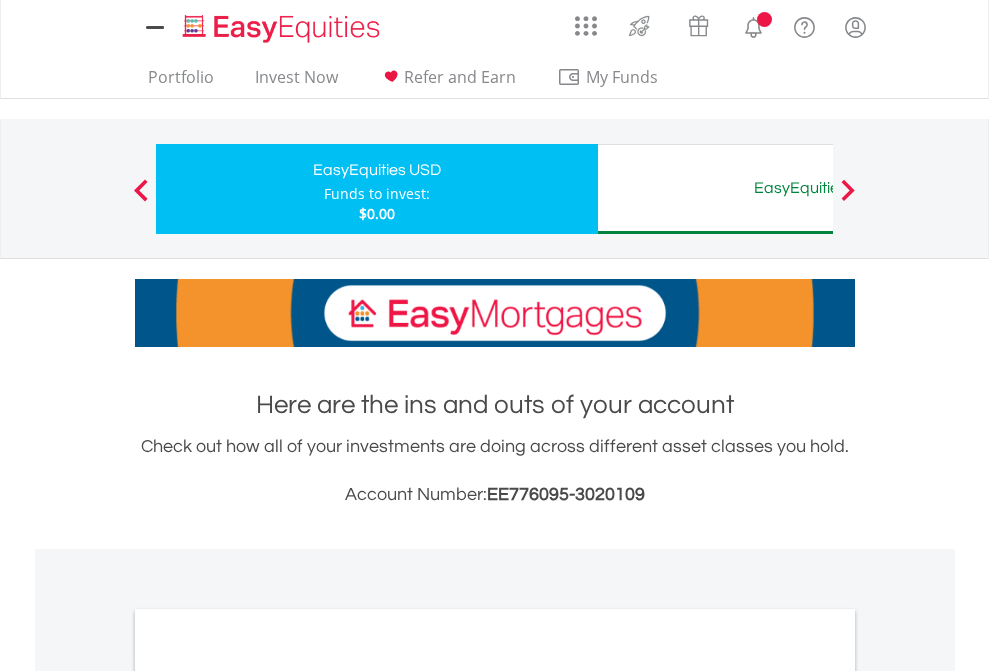 scroll, scrollTop: 0, scrollLeft: 0, axis: both 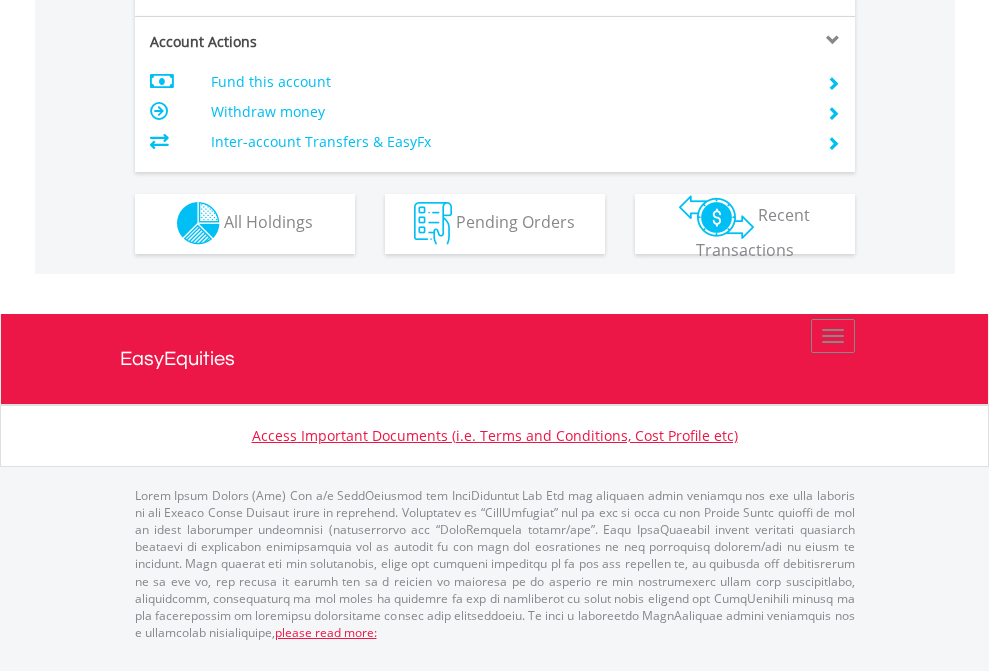 click on "Investment types" at bounding box center (706, -353) 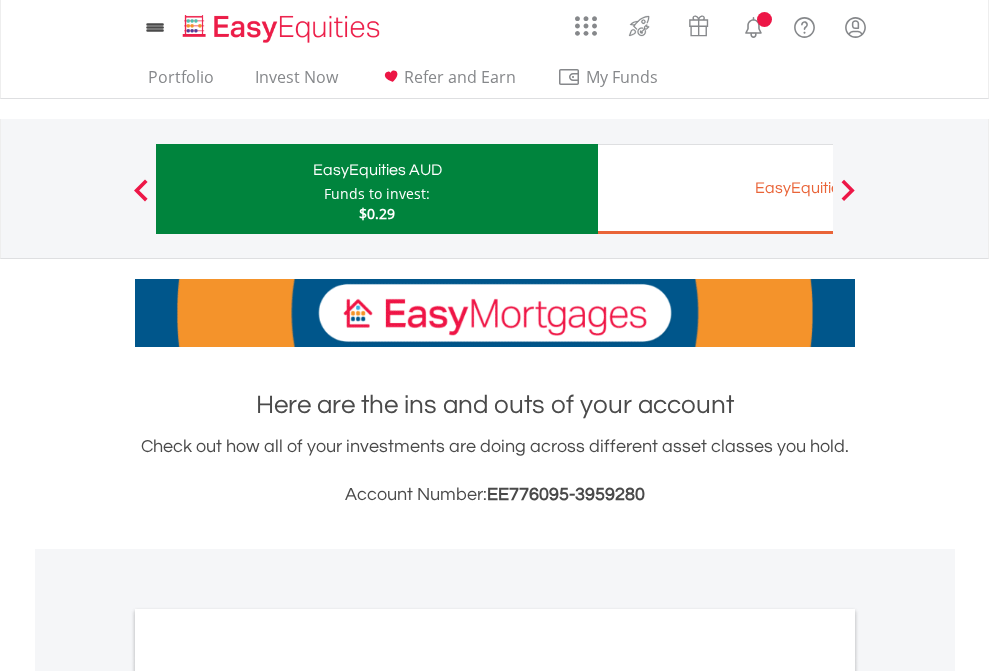 scroll, scrollTop: 0, scrollLeft: 0, axis: both 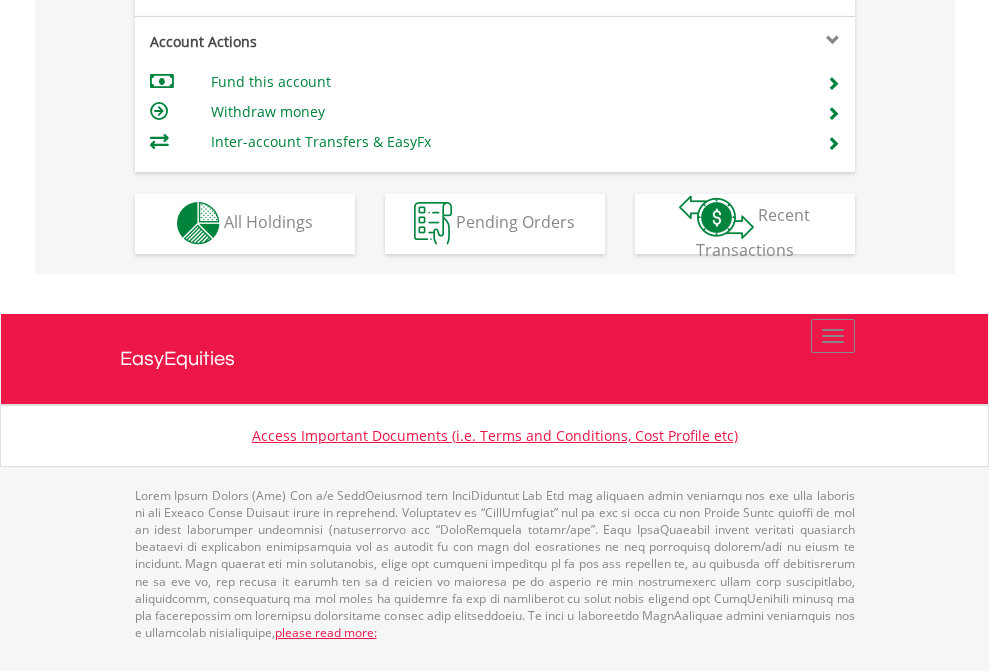 click on "Investment types" at bounding box center (706, -353) 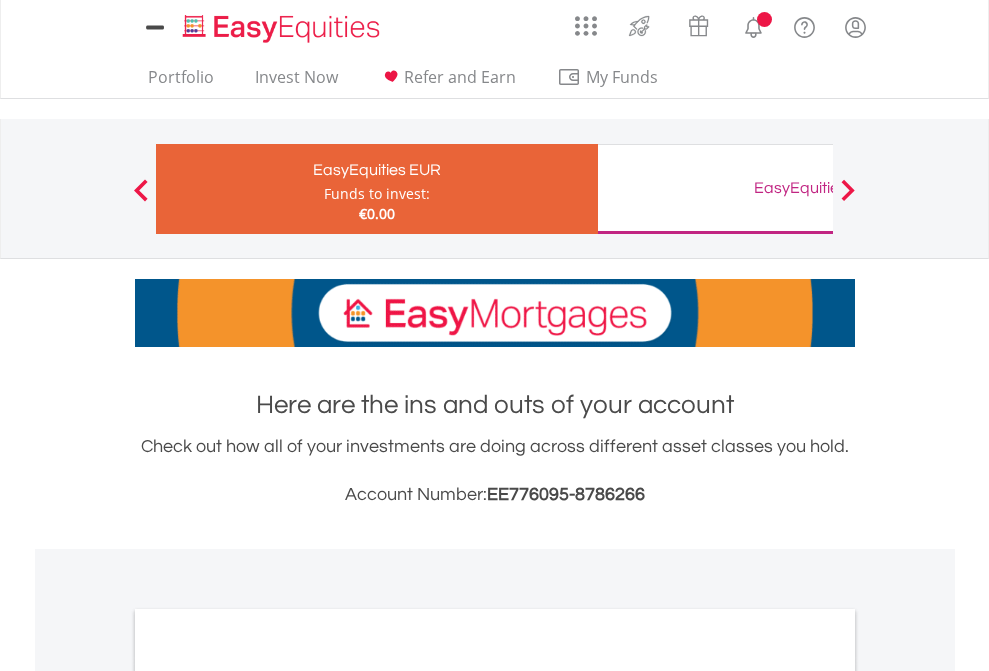 scroll, scrollTop: 0, scrollLeft: 0, axis: both 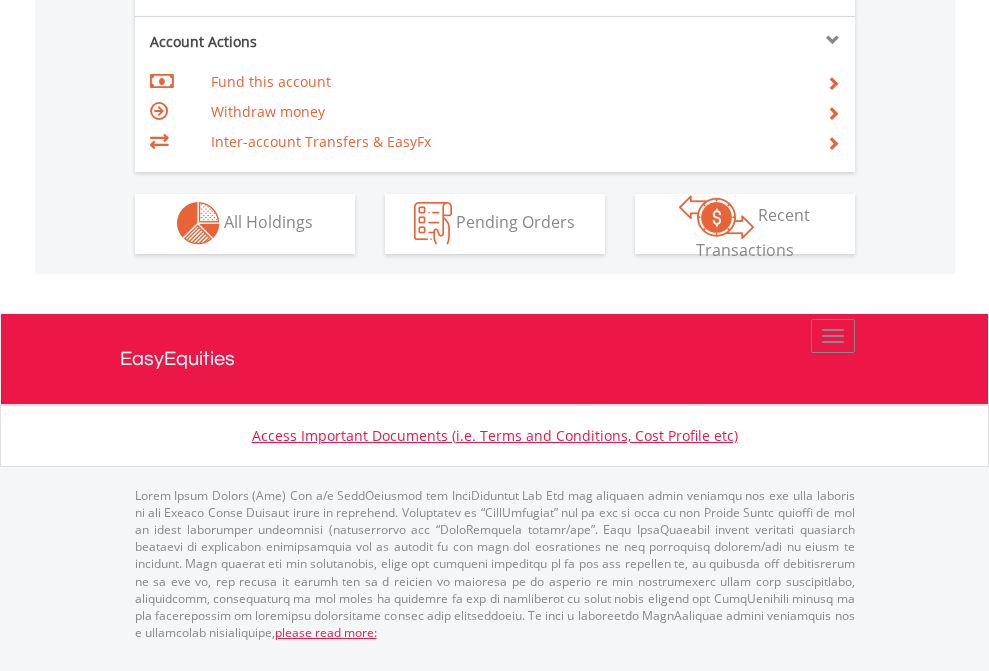click on "Investment types" at bounding box center (706, -353) 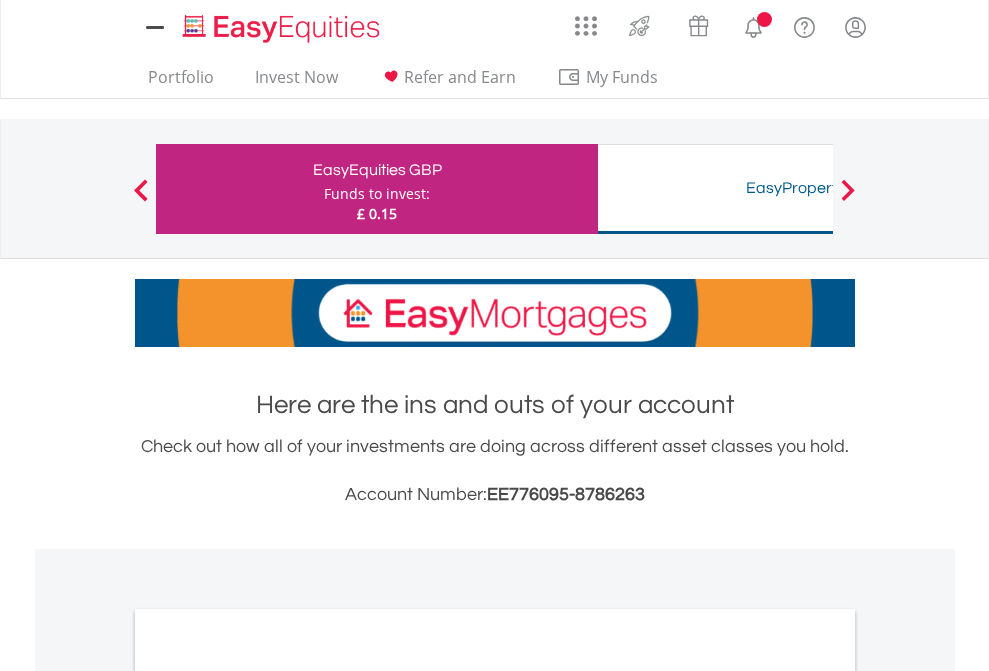 scroll, scrollTop: 0, scrollLeft: 0, axis: both 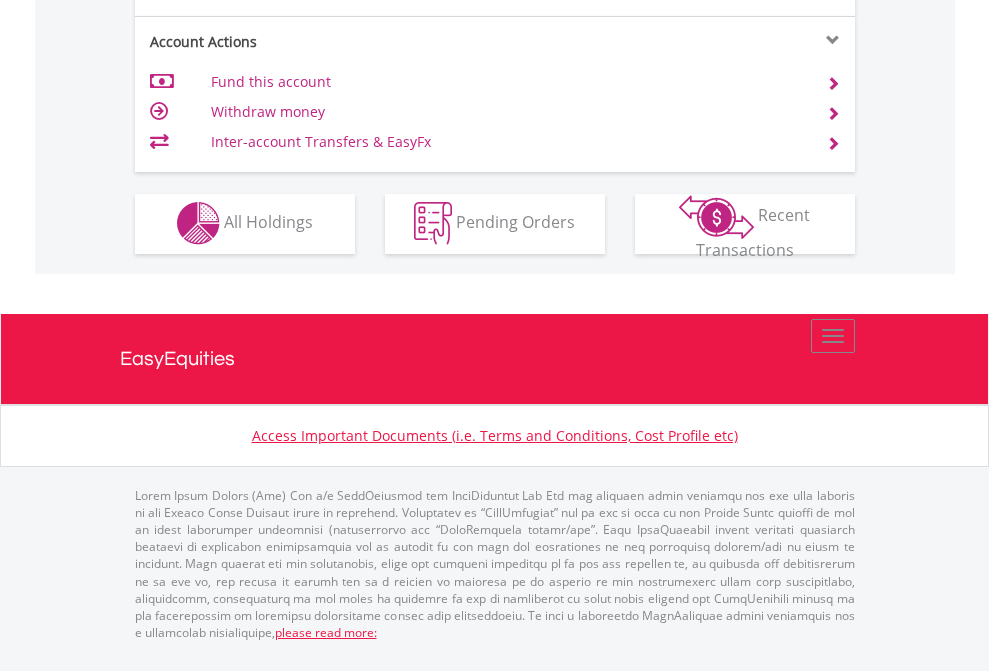 click on "Investment types" at bounding box center [706, -353] 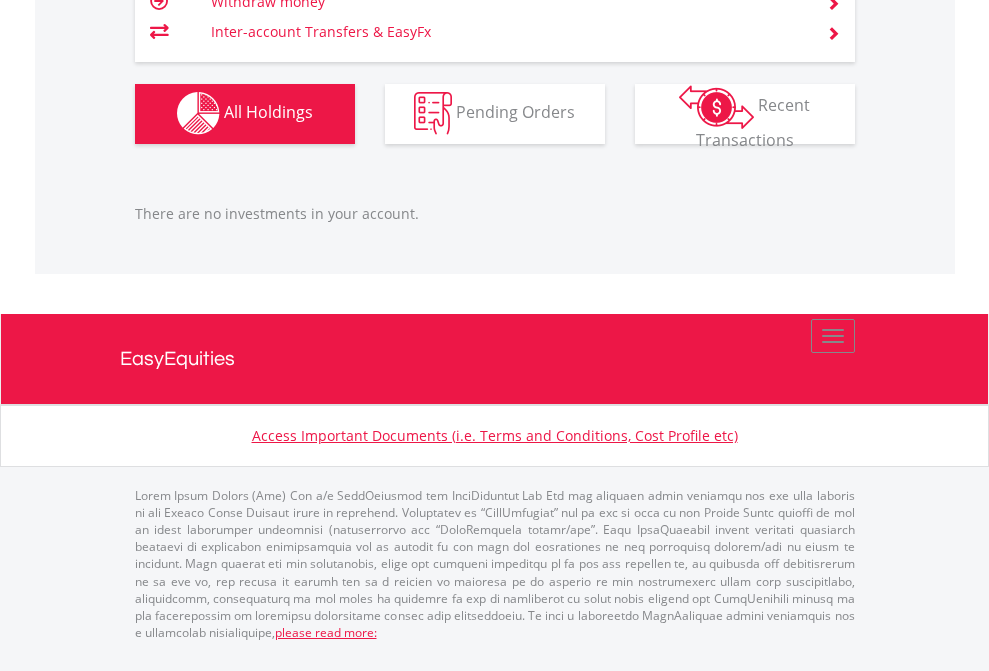 scroll, scrollTop: 1980, scrollLeft: 0, axis: vertical 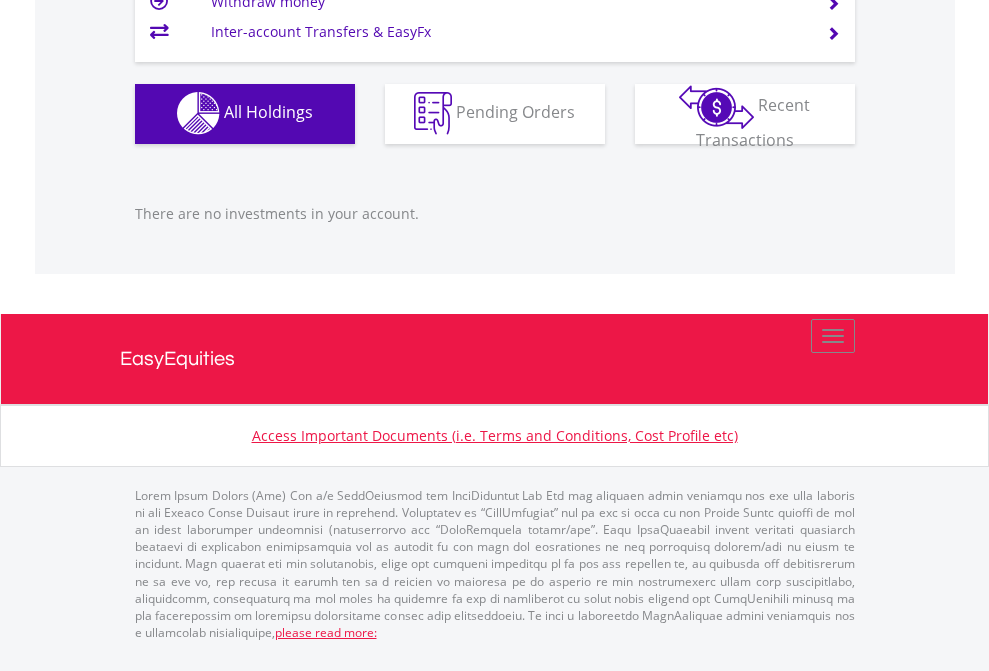 click on "EasyEquities USD" at bounding box center (818, -1142) 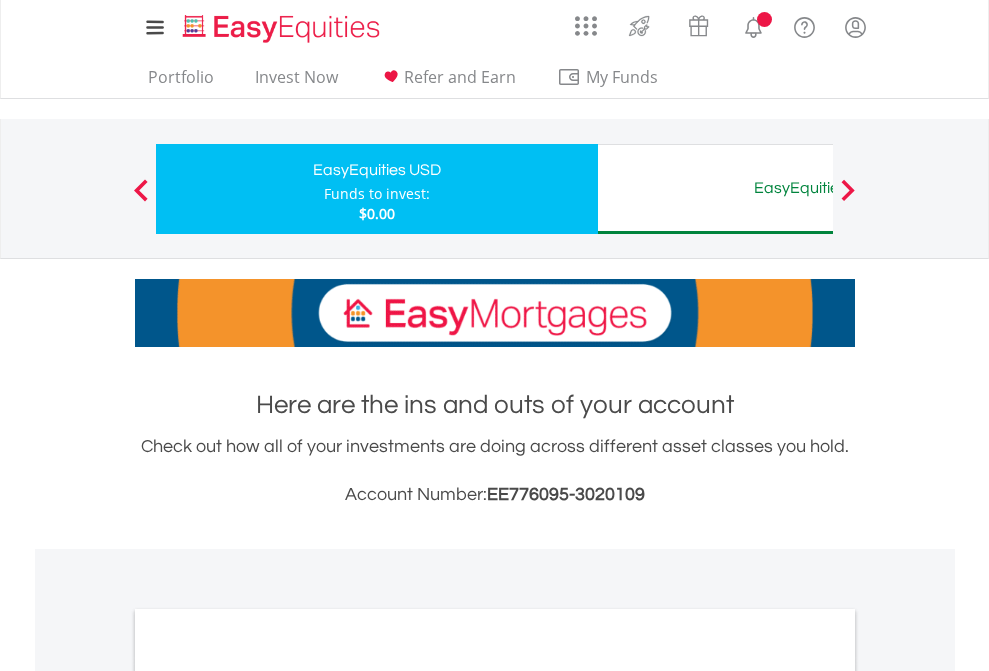 scroll, scrollTop: 0, scrollLeft: 0, axis: both 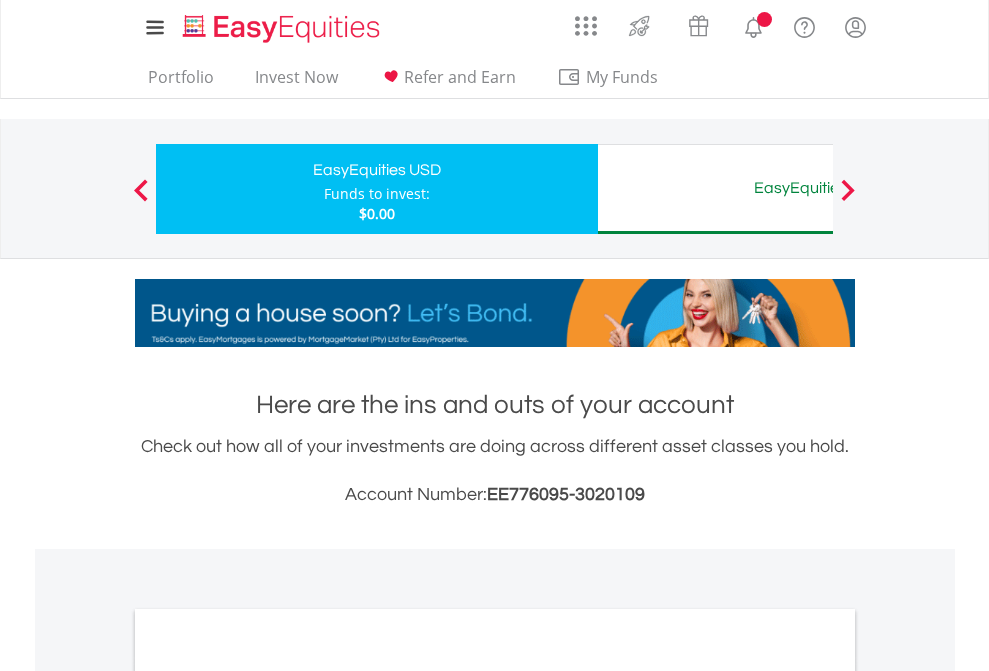 click on "All Holdings" at bounding box center [268, 1096] 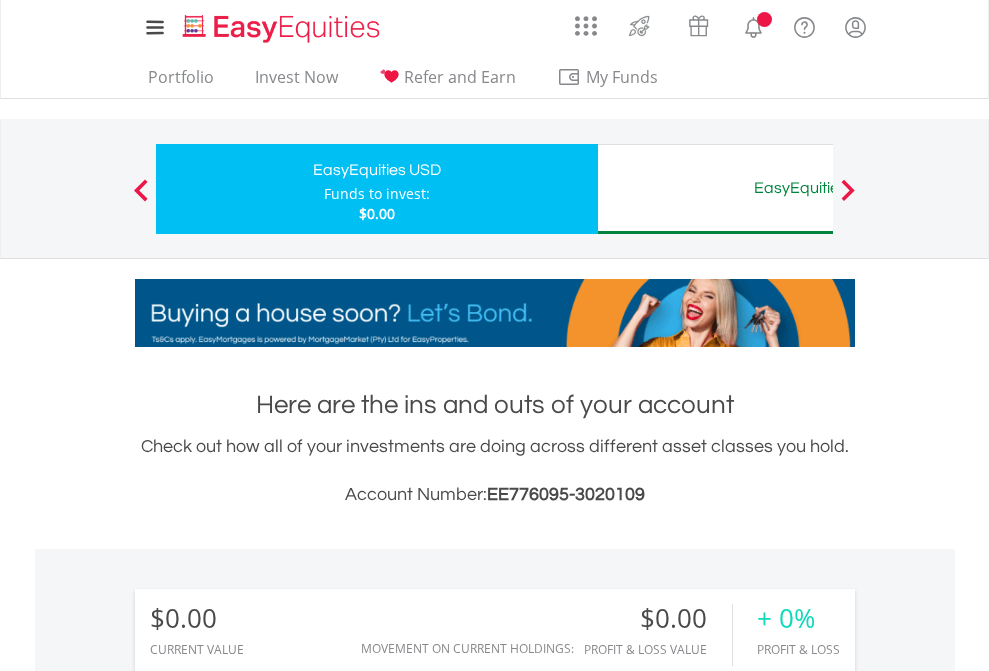 scroll, scrollTop: 1202, scrollLeft: 0, axis: vertical 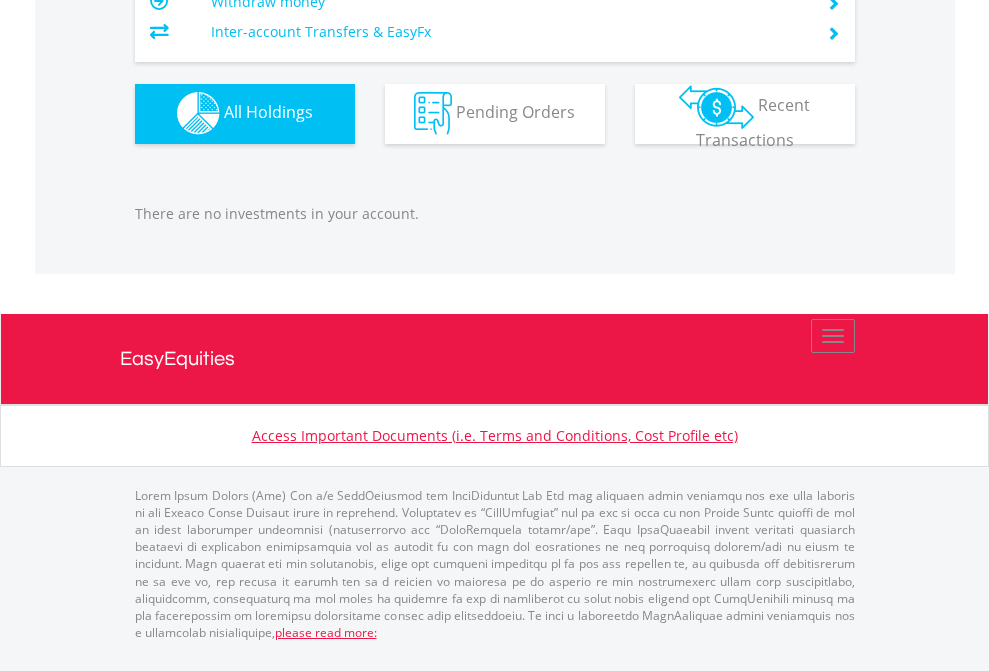 click on "EasyEquities AUD" at bounding box center [818, -1142] 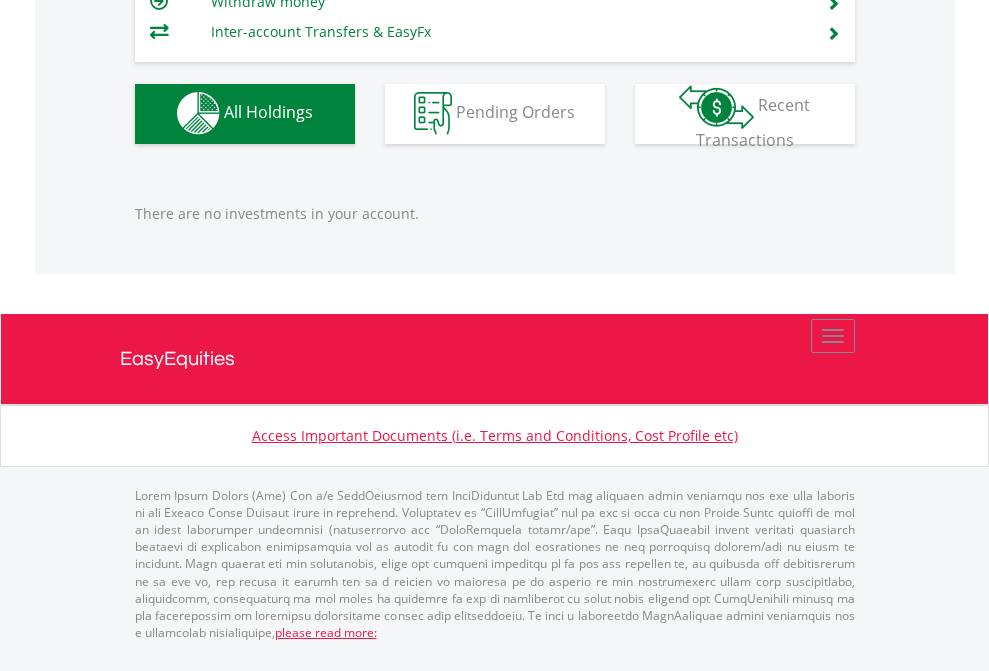scroll, scrollTop: 1980, scrollLeft: 0, axis: vertical 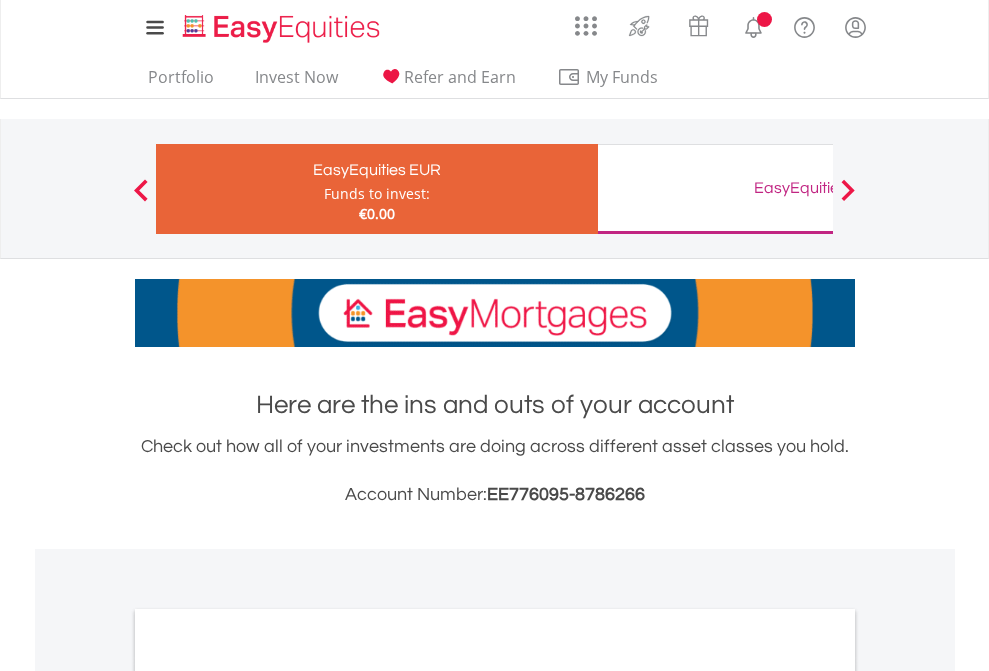 click on "All Holdings" at bounding box center (268, 1096) 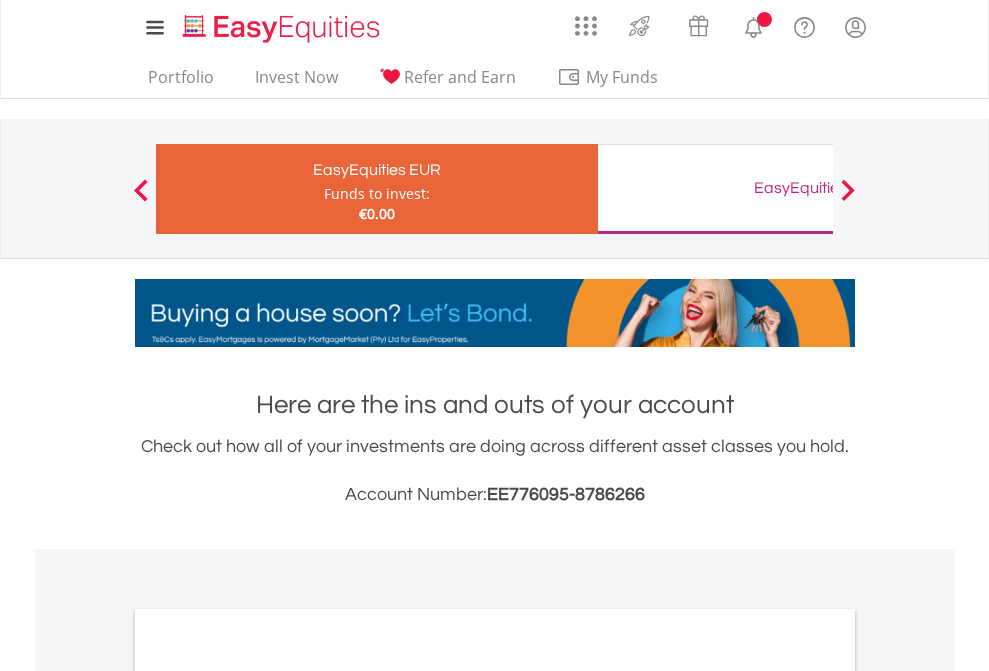 scroll, scrollTop: 1202, scrollLeft: 0, axis: vertical 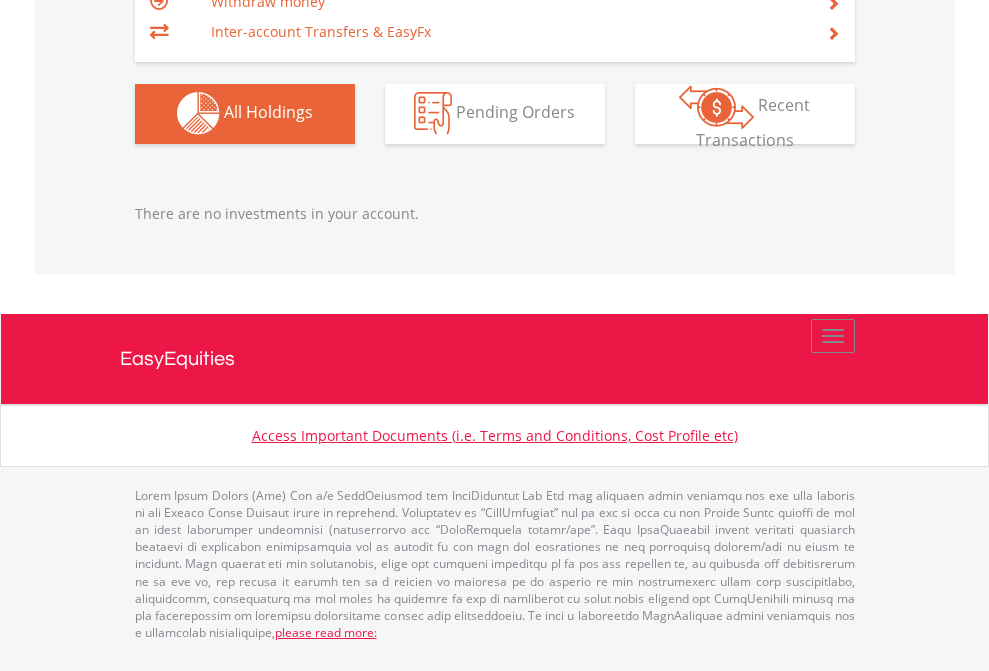 click on "EasyEquities GBP" at bounding box center (818, -1142) 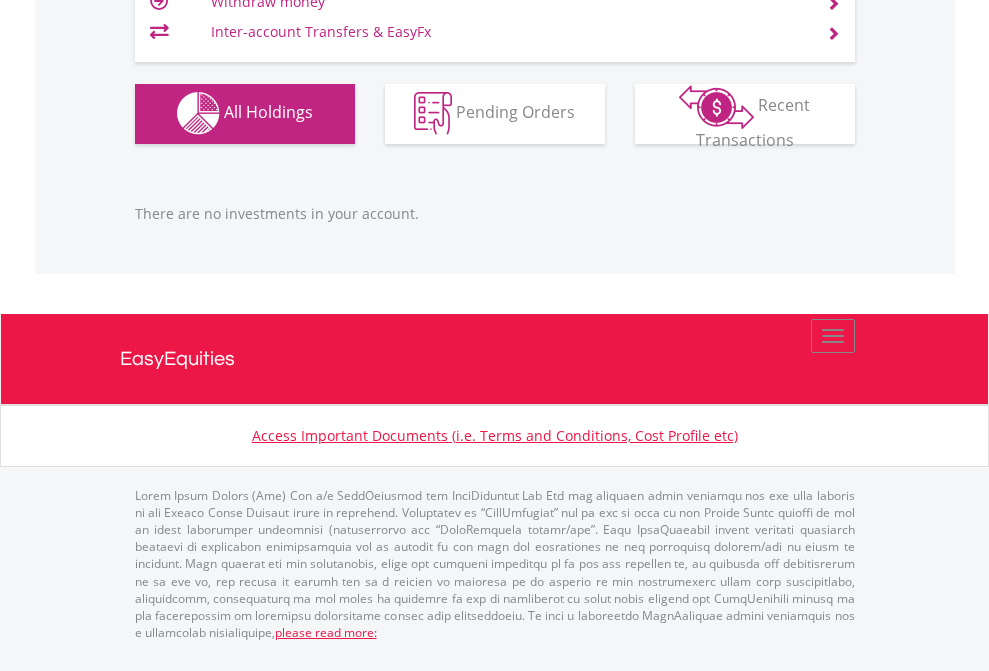 scroll, scrollTop: 1980, scrollLeft: 0, axis: vertical 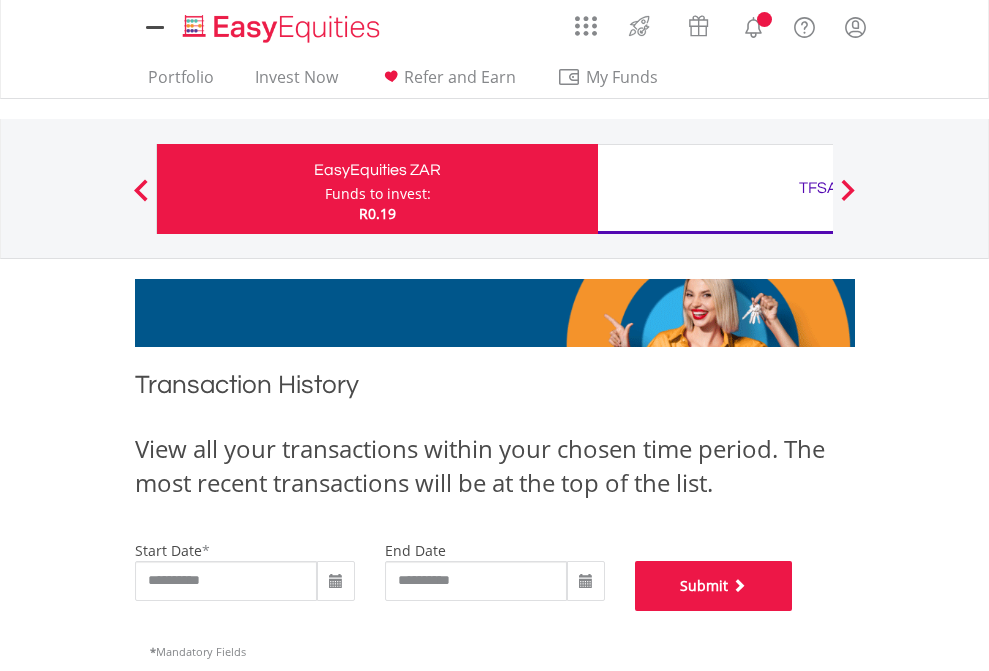 click on "Submit" at bounding box center (714, 586) 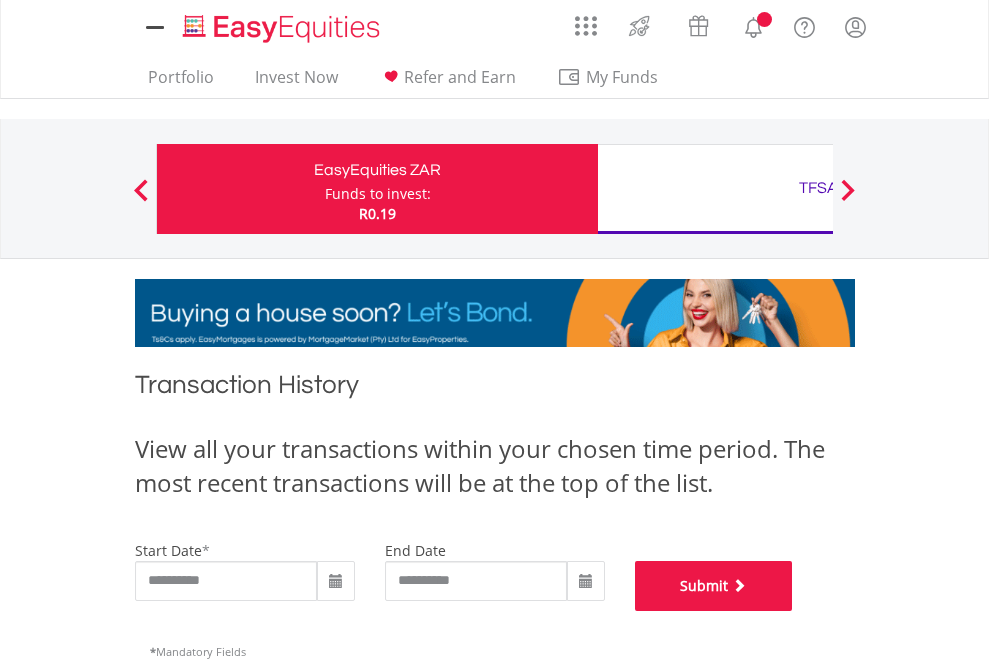 scroll, scrollTop: 811, scrollLeft: 0, axis: vertical 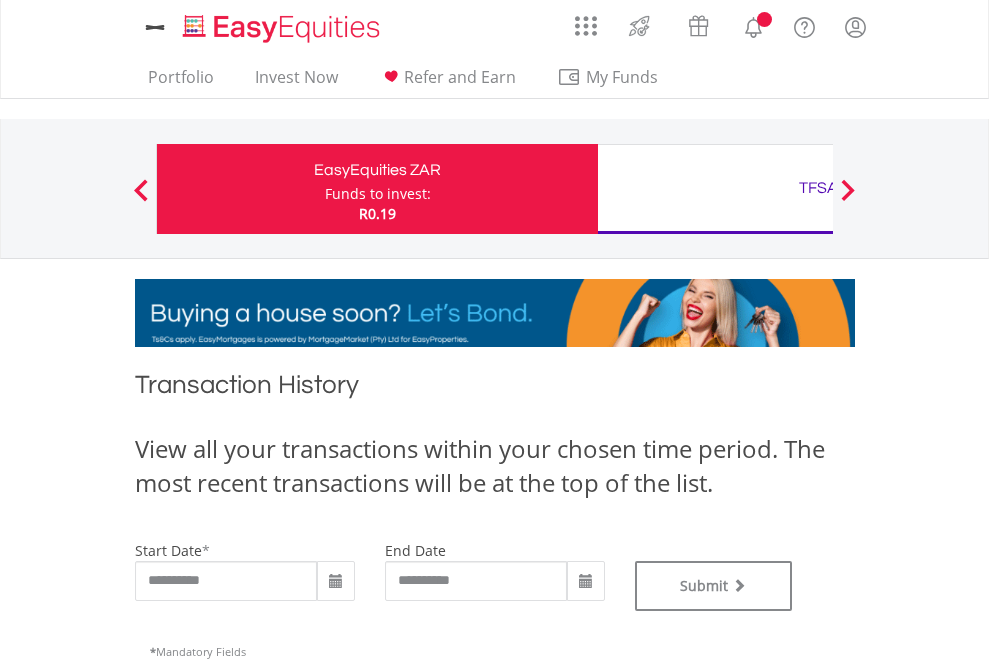 click on "TFSA" at bounding box center (818, 188) 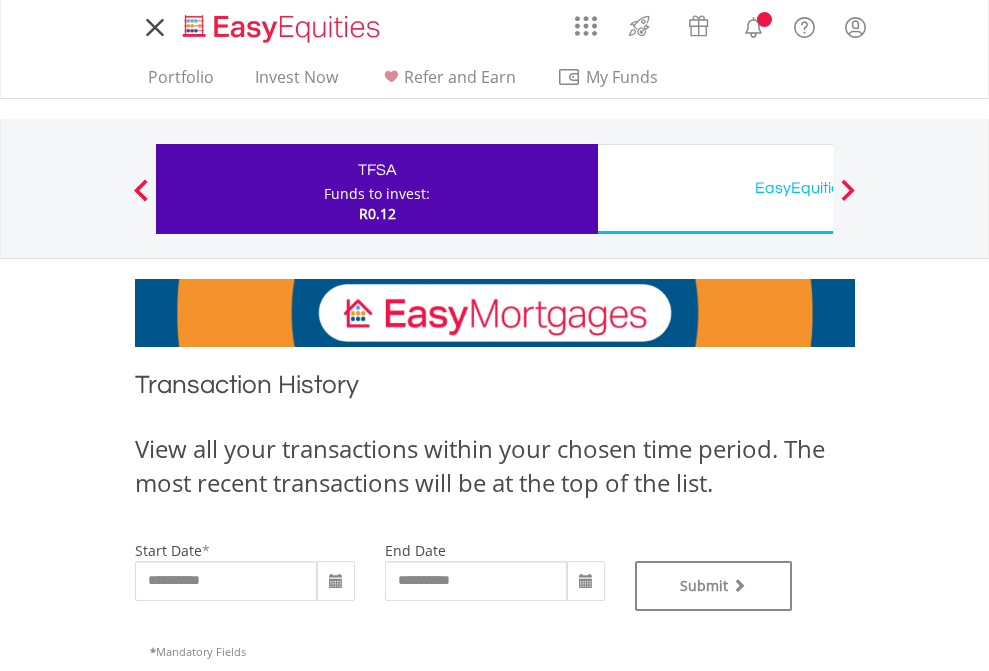 scroll, scrollTop: 0, scrollLeft: 0, axis: both 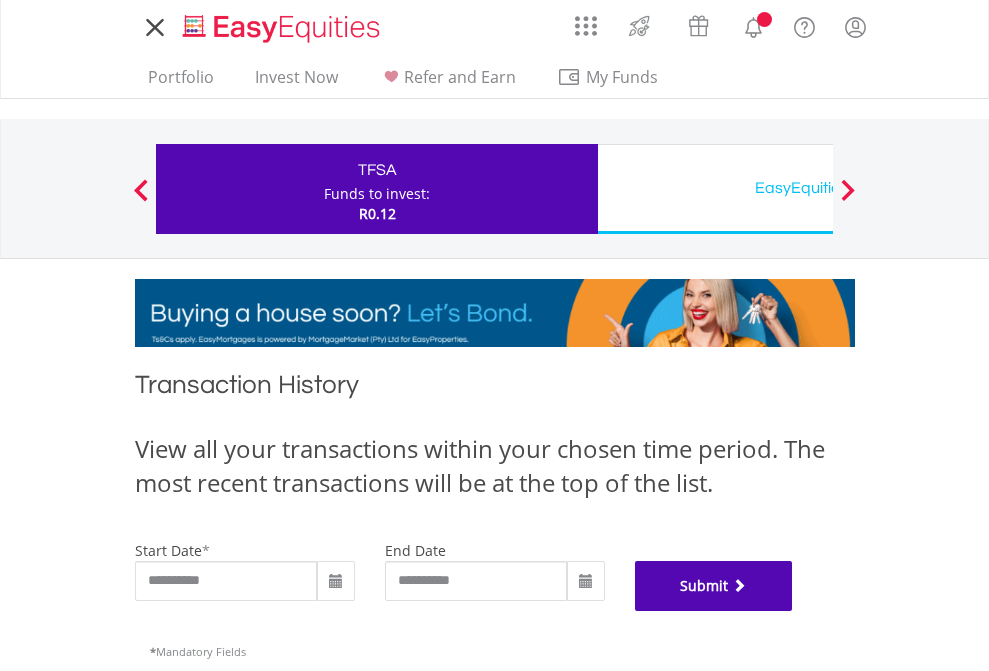 click on "Submit" at bounding box center (714, 586) 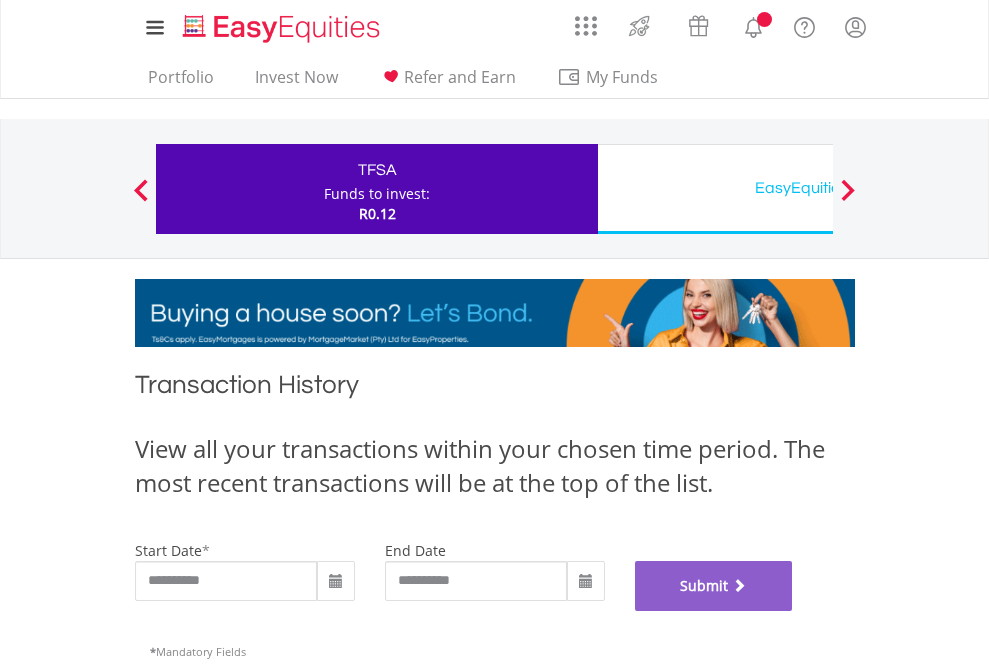 scroll, scrollTop: 811, scrollLeft: 0, axis: vertical 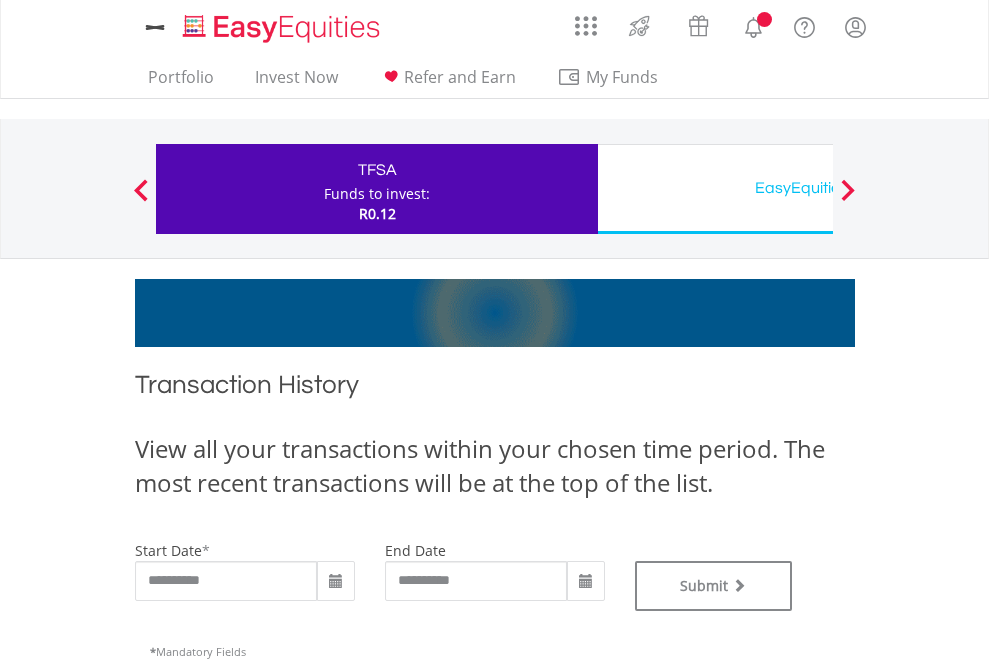 click on "EasyEquities USD" at bounding box center (818, 188) 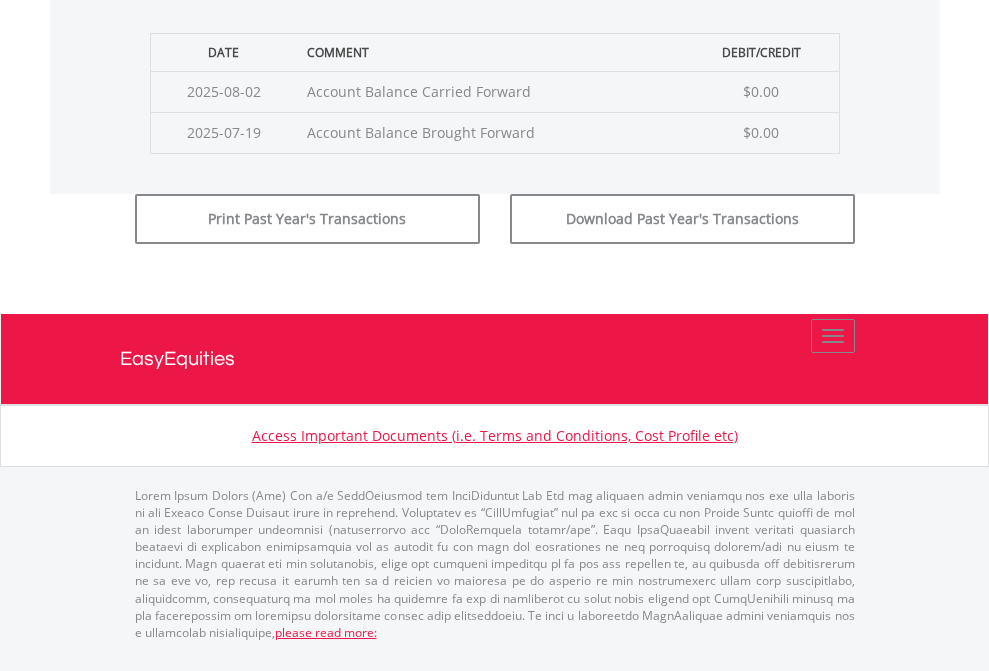 click on "Submit" at bounding box center [714, -183] 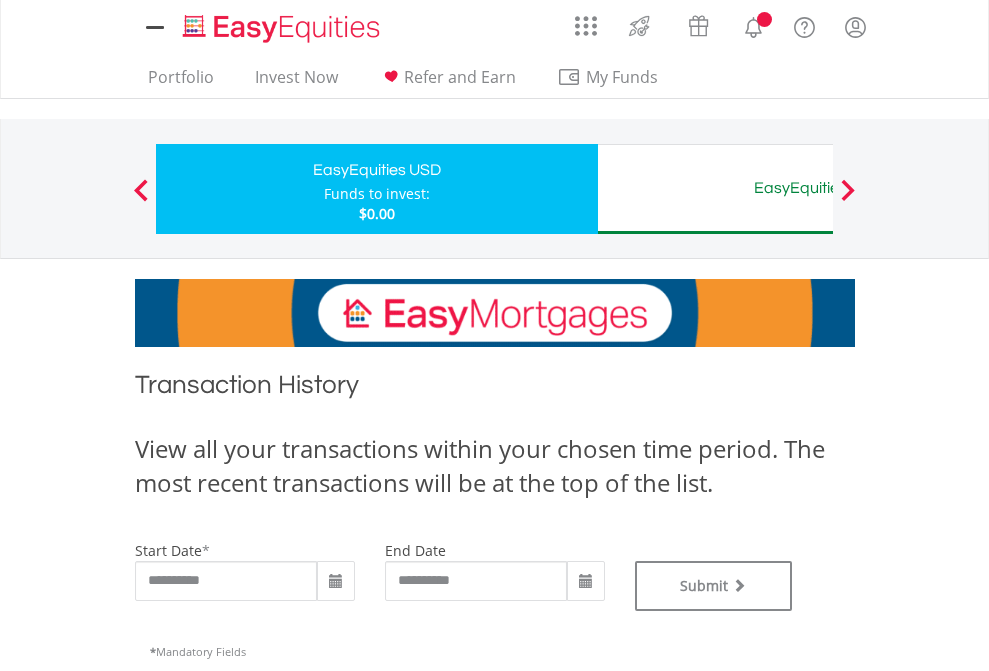 scroll, scrollTop: 0, scrollLeft: 0, axis: both 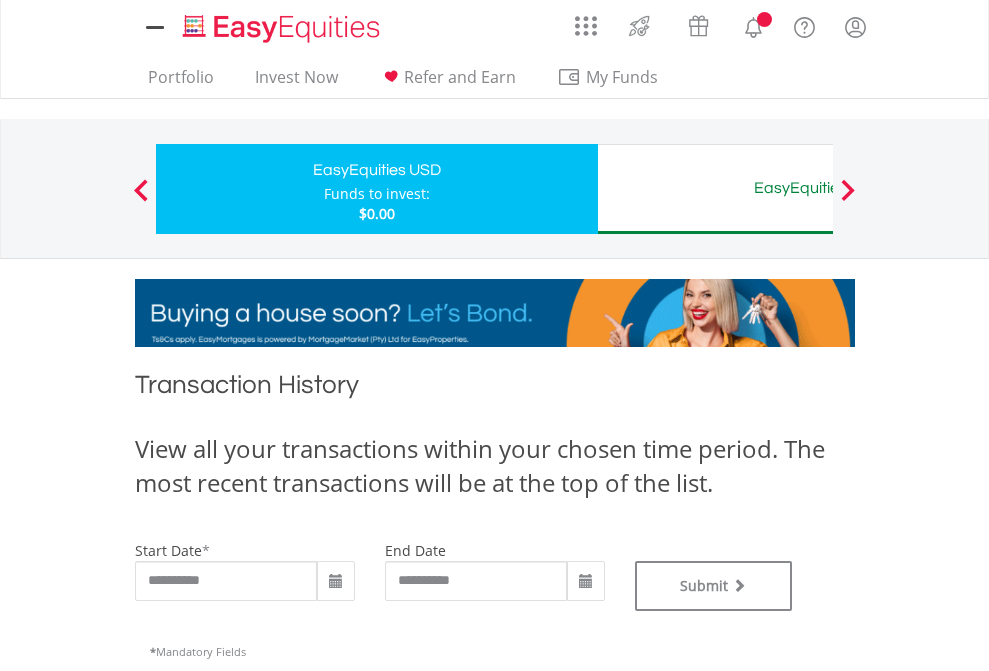 click on "EasyEquities AUD" at bounding box center [818, 188] 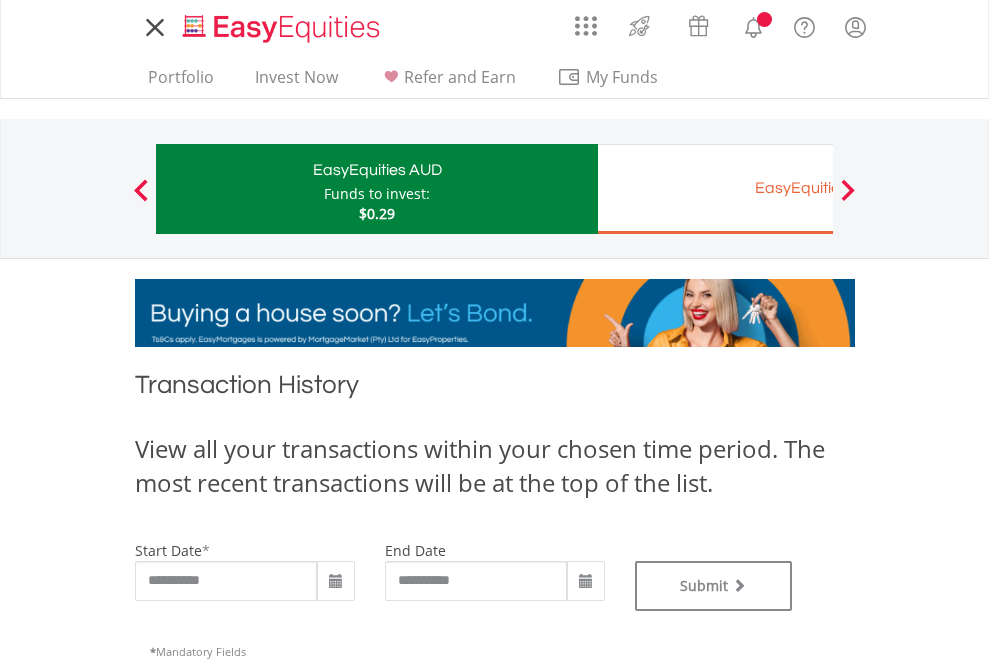 scroll, scrollTop: 0, scrollLeft: 0, axis: both 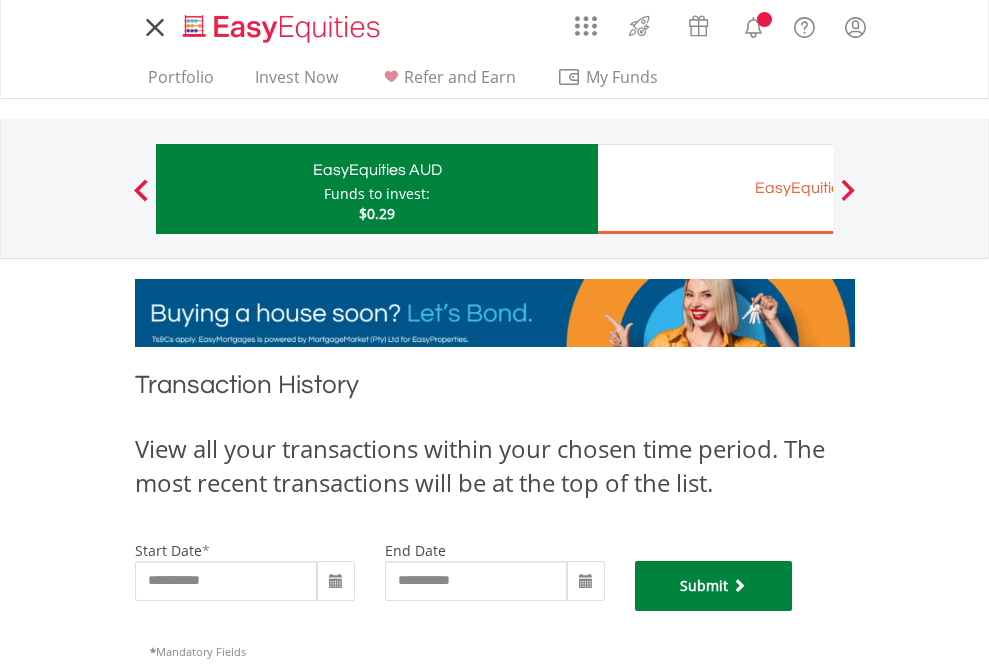 click on "Submit" at bounding box center [714, 586] 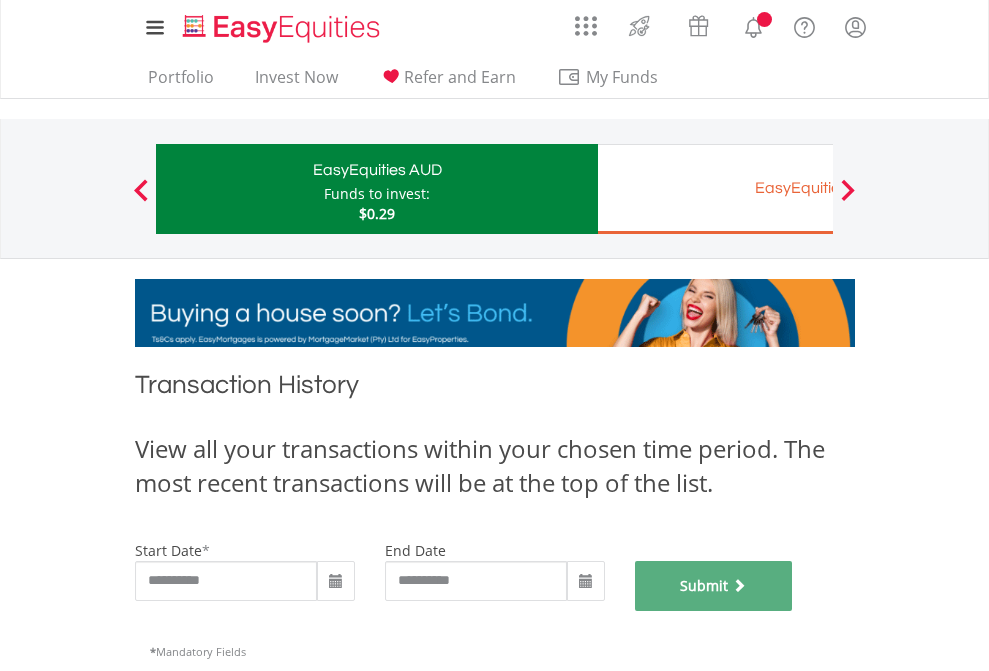 scroll, scrollTop: 811, scrollLeft: 0, axis: vertical 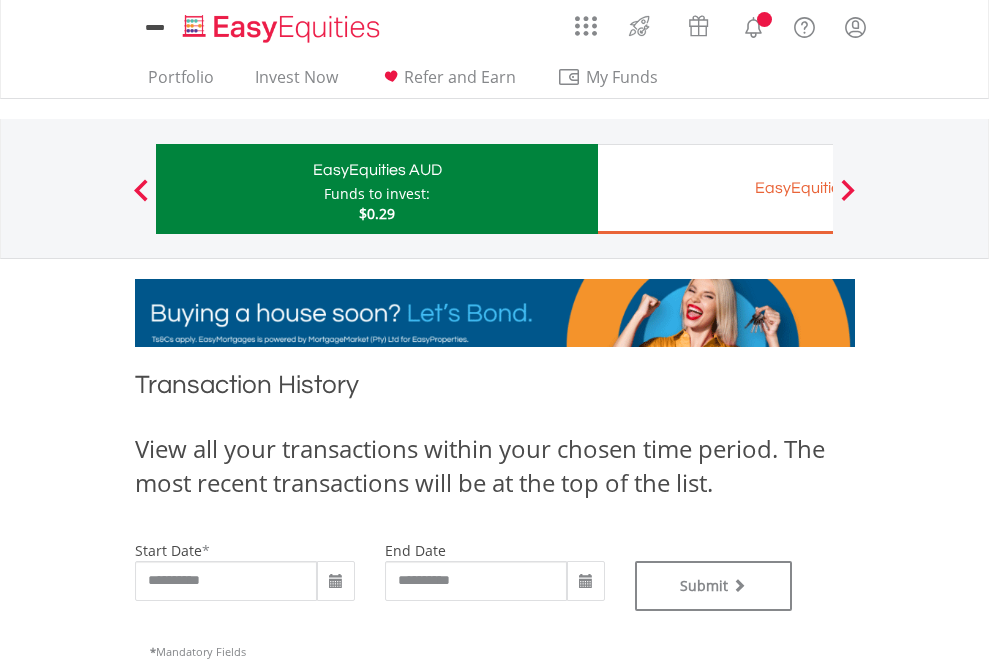 click on "EasyEquities EUR" at bounding box center (818, 188) 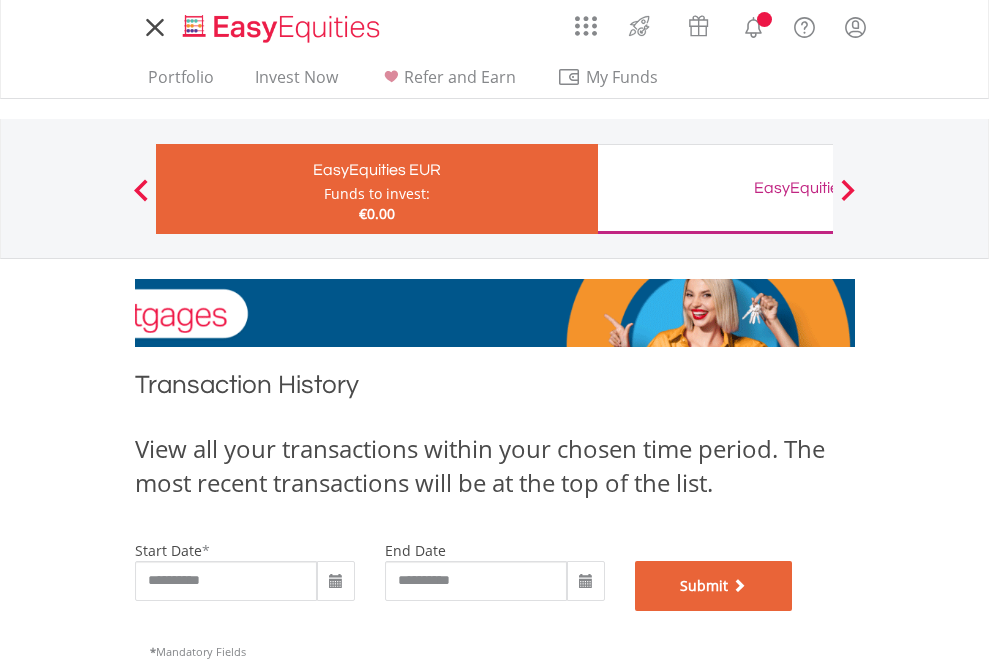 click on "Submit" at bounding box center (714, 586) 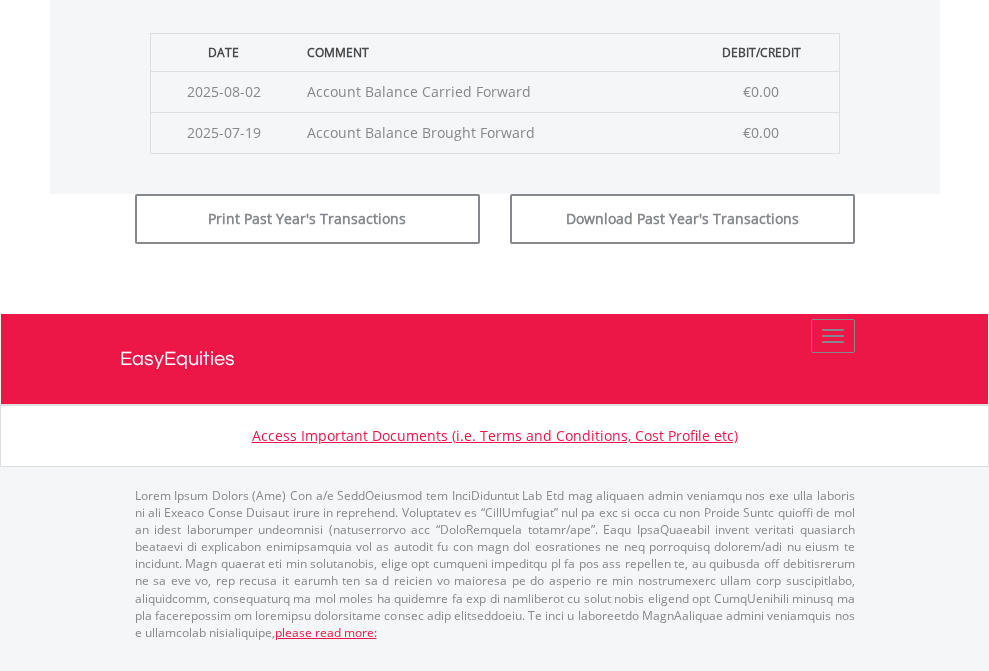 scroll, scrollTop: 811, scrollLeft: 0, axis: vertical 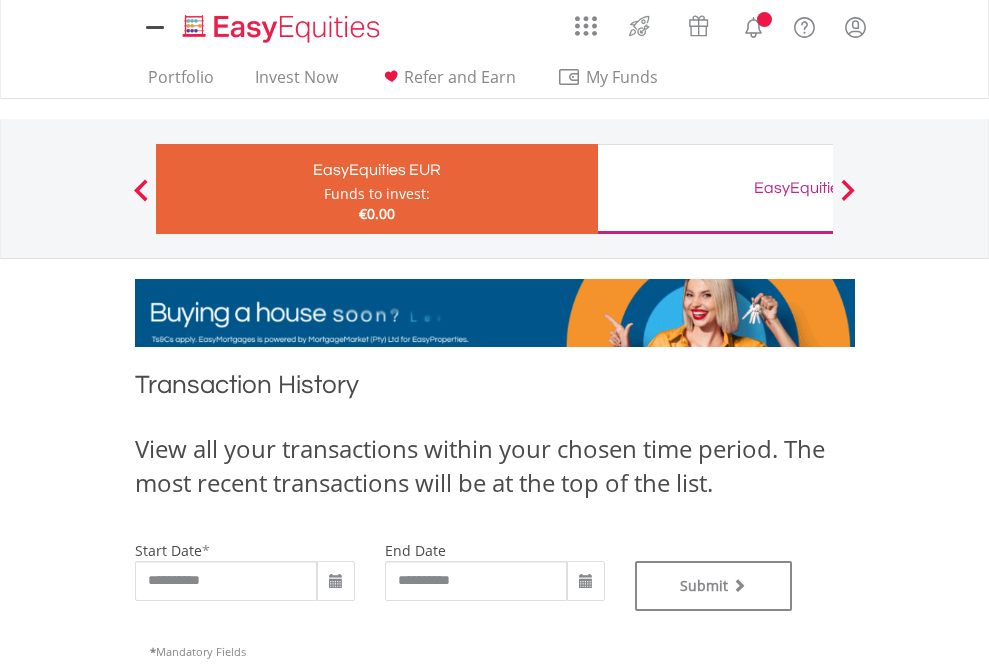 click on "EasyEquities GBP" at bounding box center [818, 188] 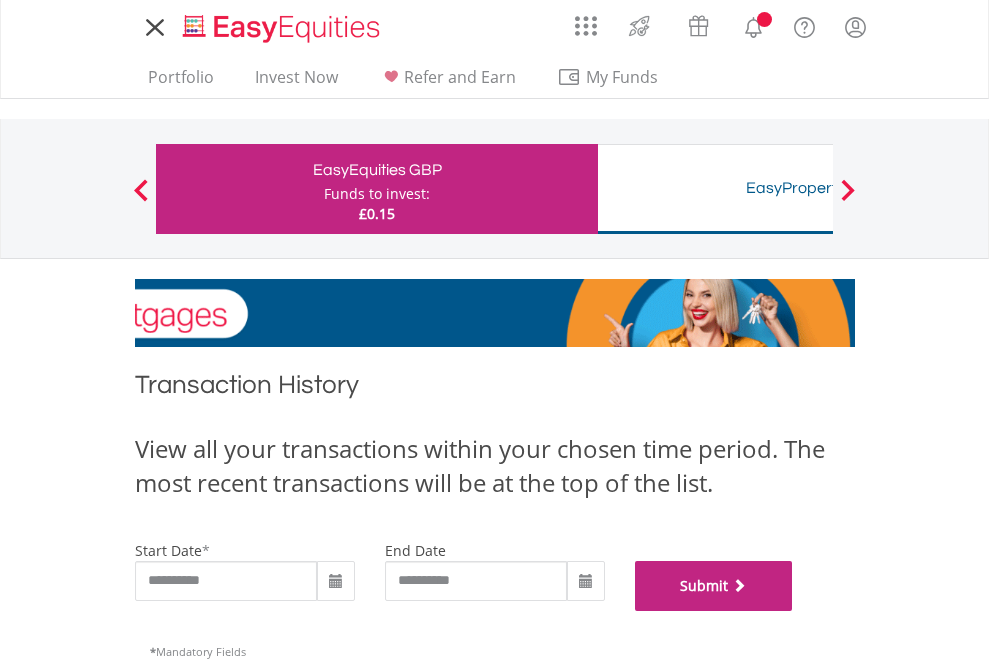 click on "Submit" at bounding box center (714, 586) 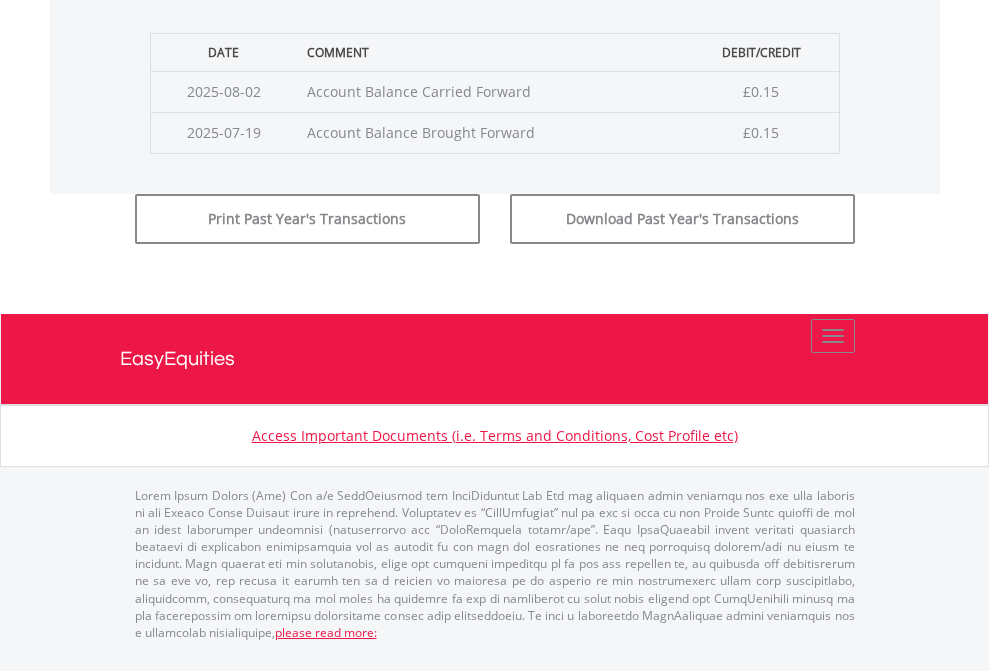 scroll, scrollTop: 811, scrollLeft: 0, axis: vertical 